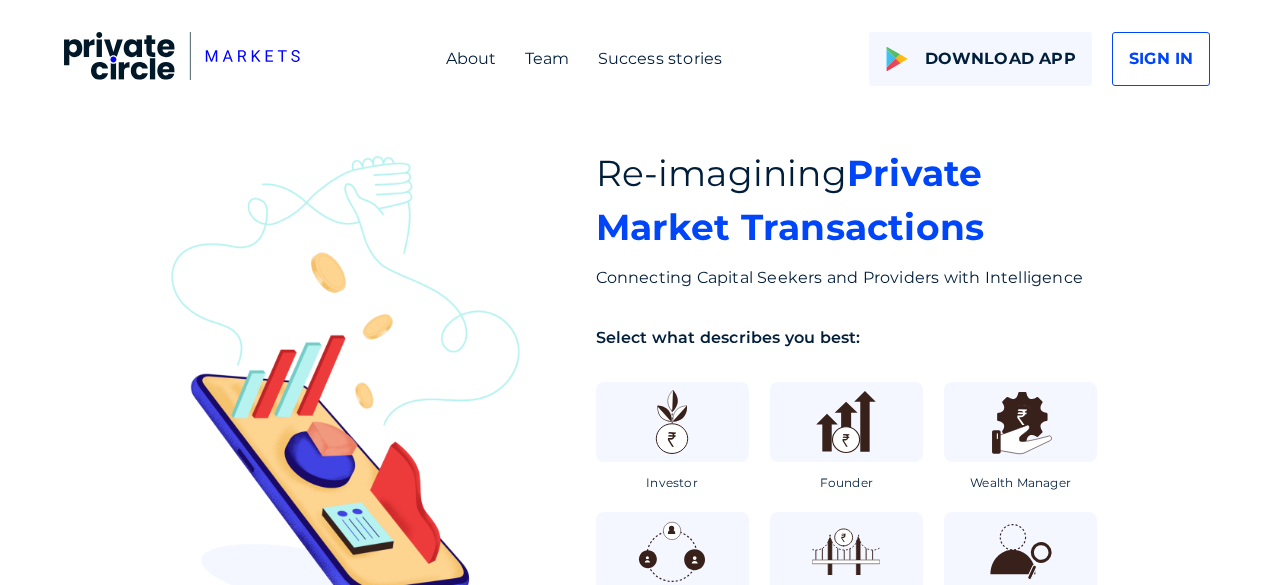 scroll, scrollTop: 0, scrollLeft: 0, axis: both 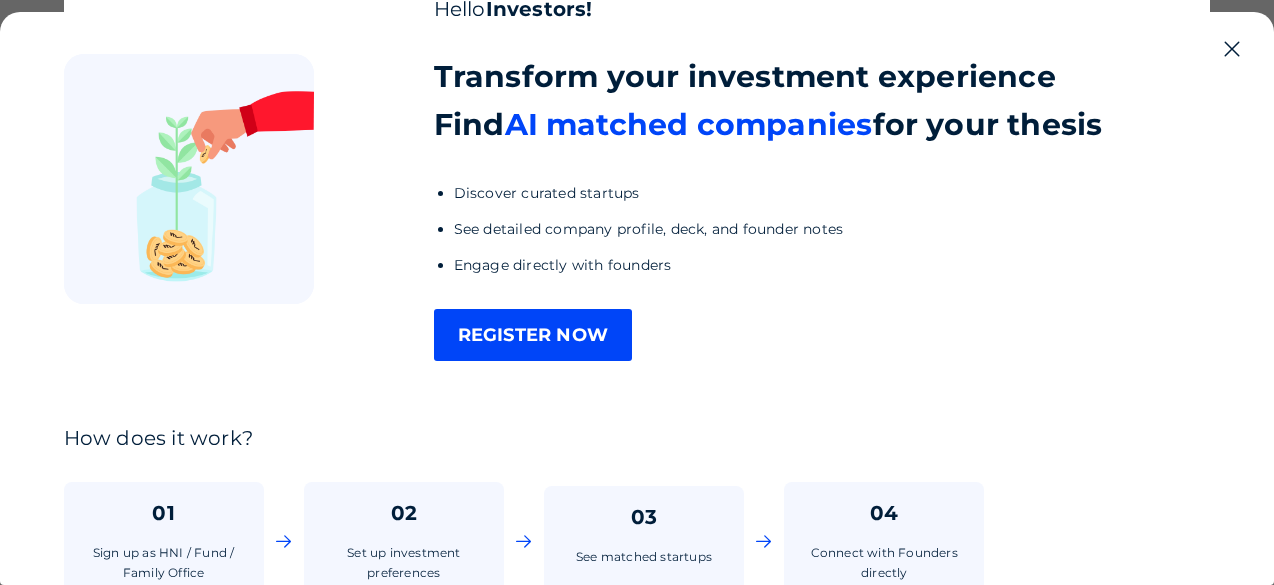 click at bounding box center [1232, 49] 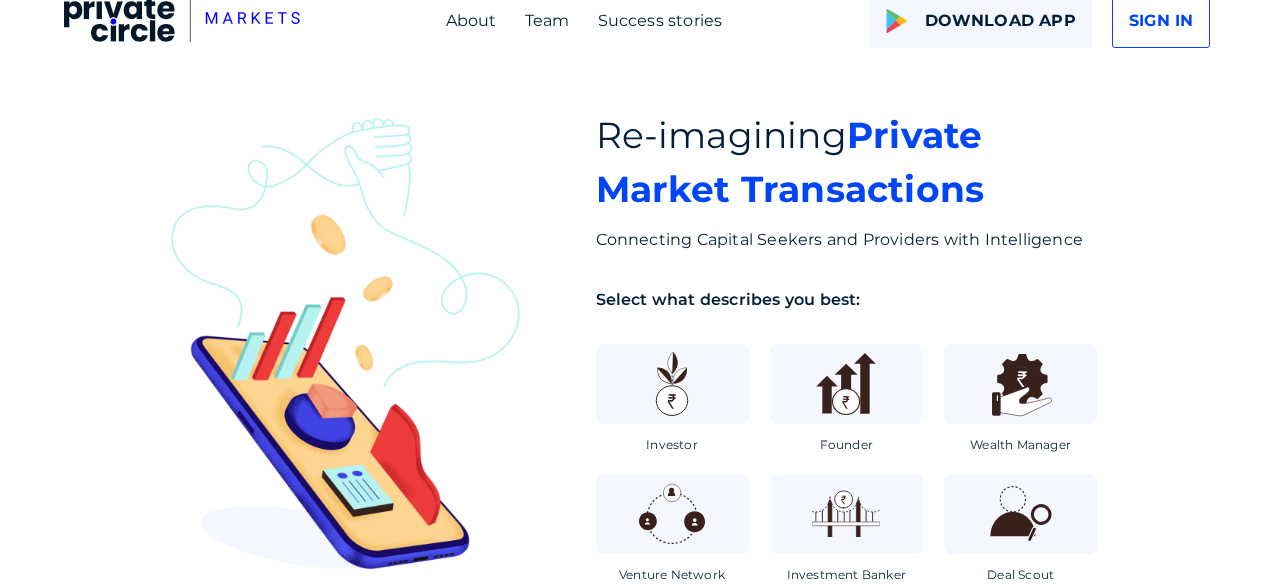 scroll, scrollTop: 0, scrollLeft: 0, axis: both 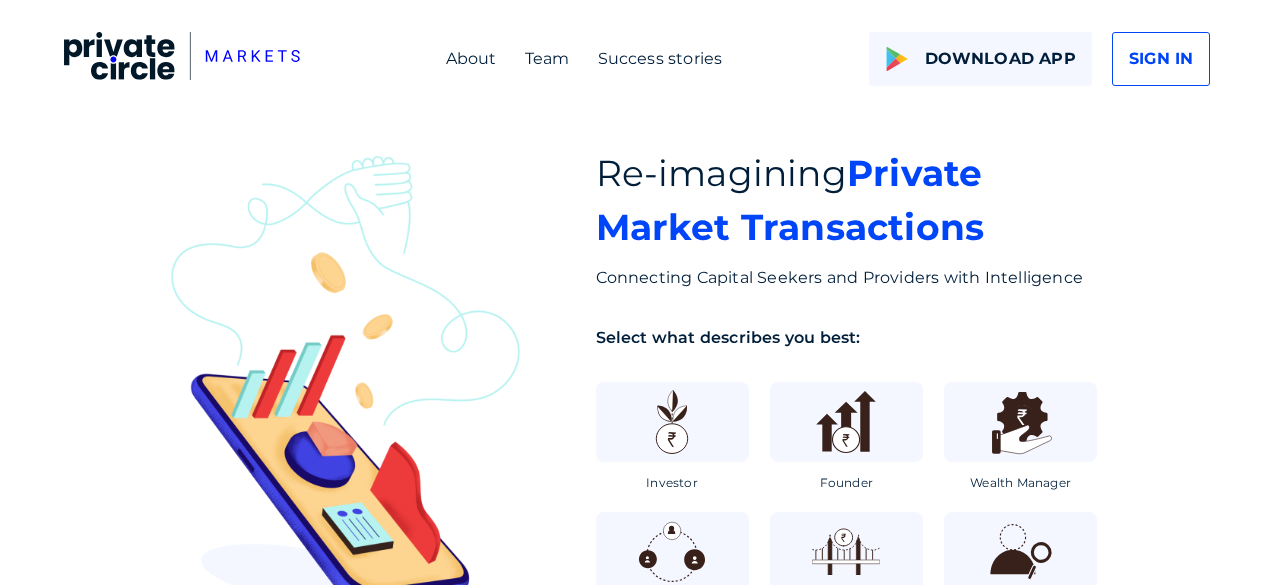 click on "SIGN IN" at bounding box center (1161, 59) 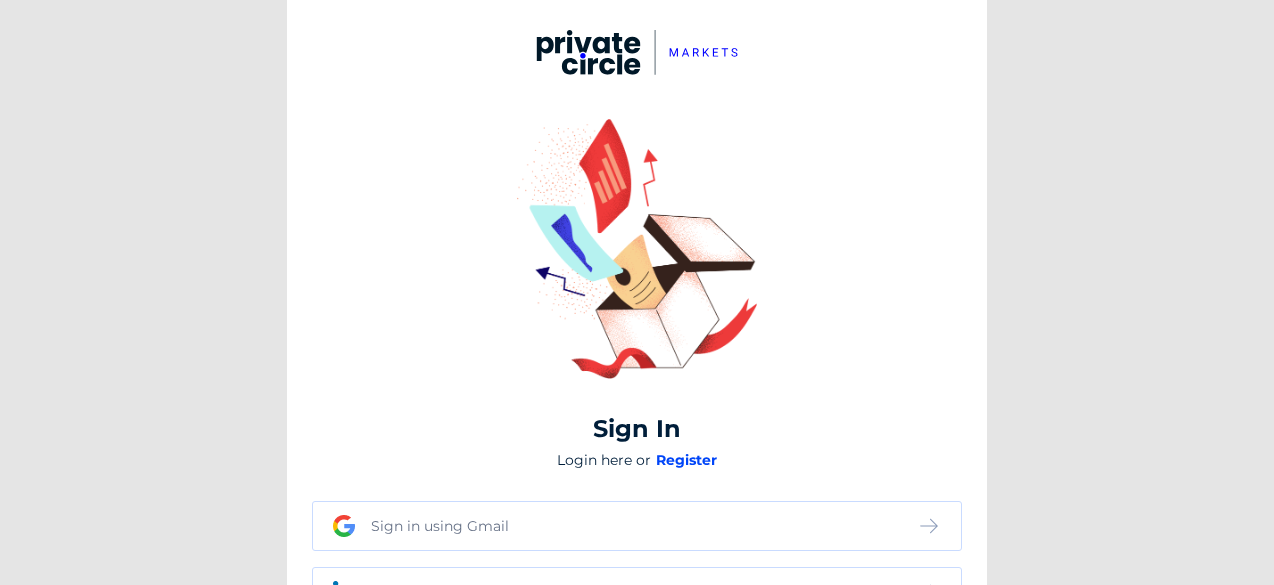 scroll, scrollTop: 126, scrollLeft: 0, axis: vertical 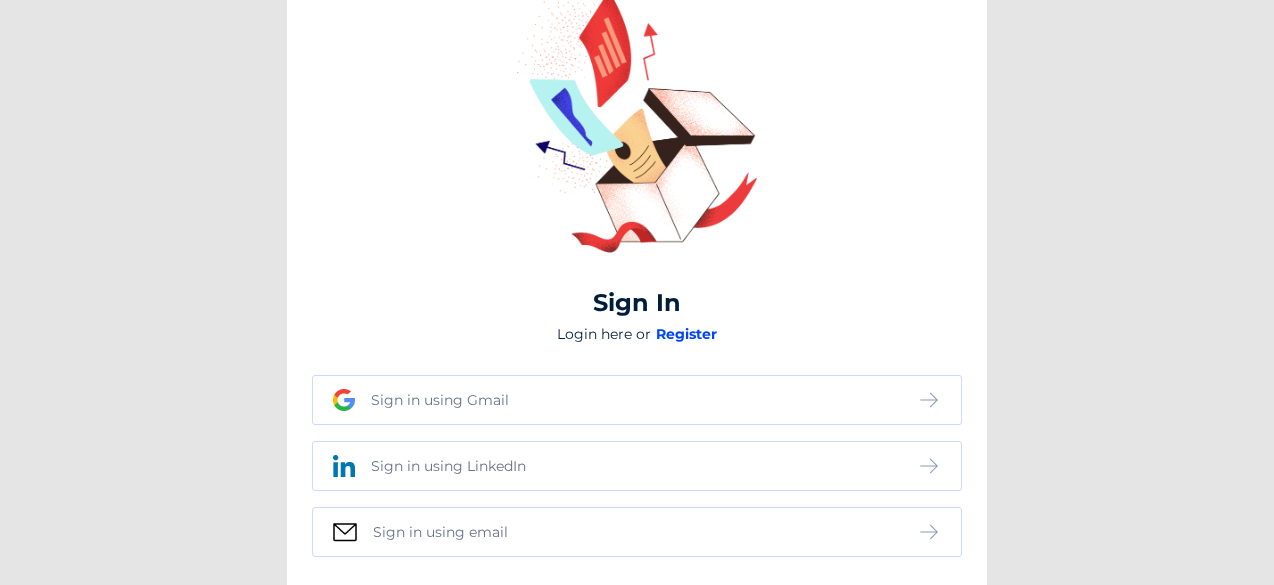 click on "Sign in using Gmail" at bounding box center (637, 400) 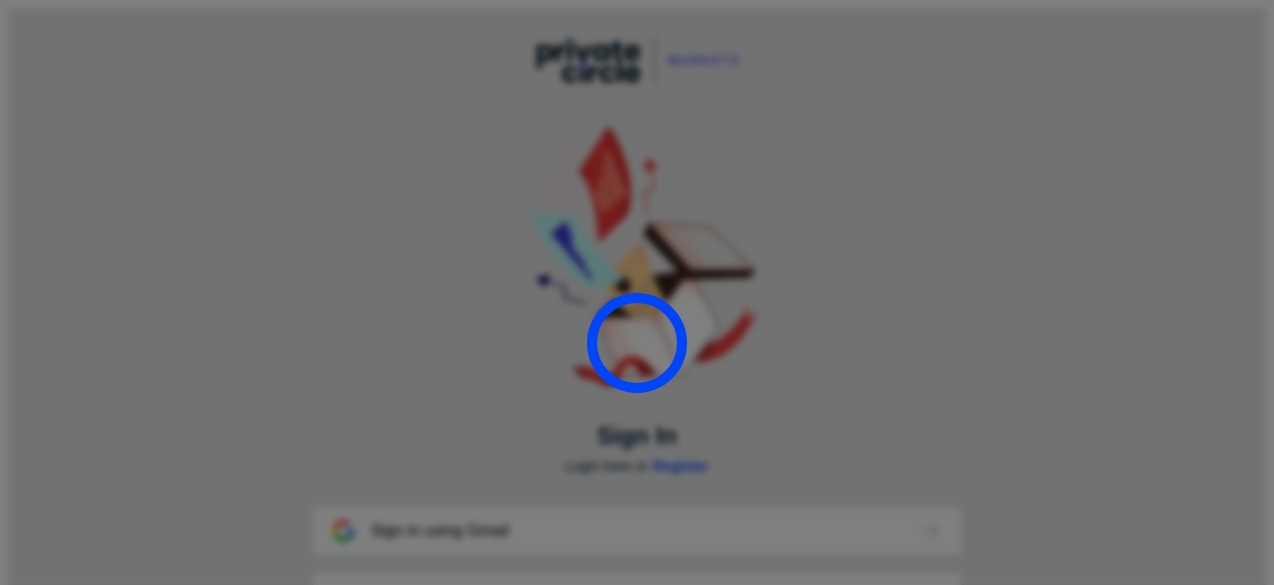 scroll, scrollTop: 0, scrollLeft: 0, axis: both 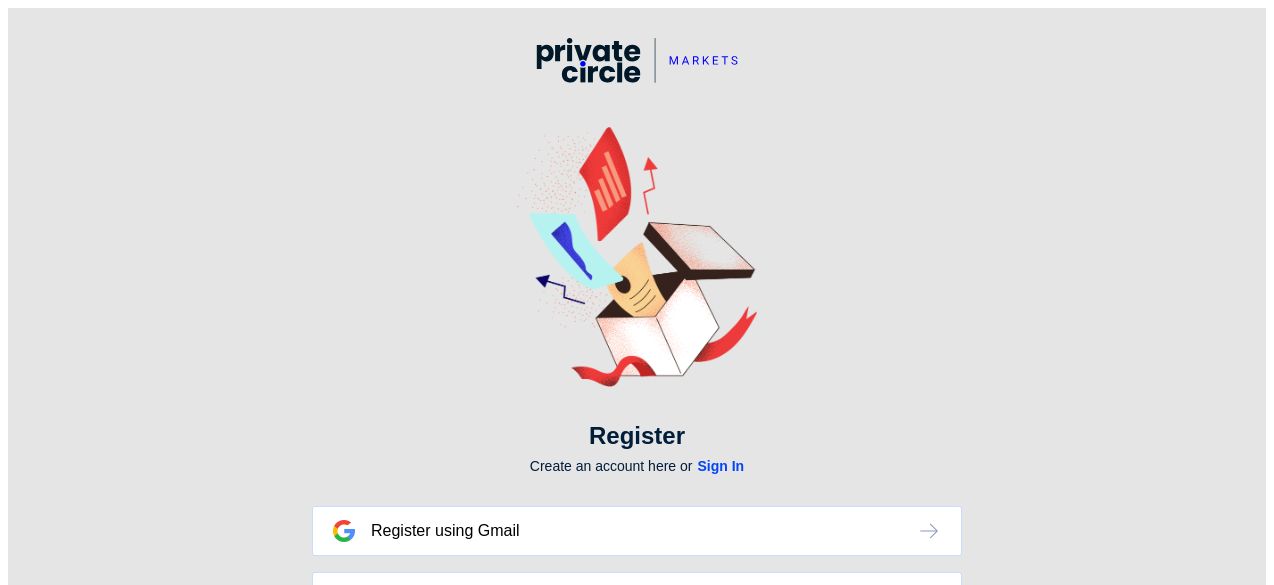 click at bounding box center [1222, 770] 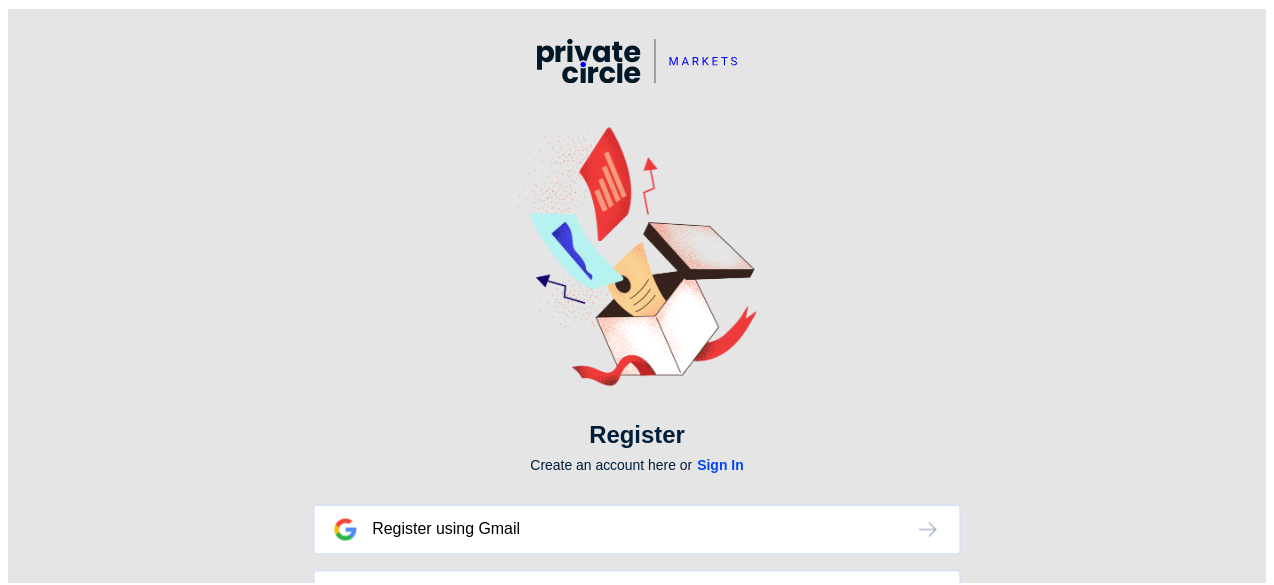 scroll, scrollTop: 0, scrollLeft: 0, axis: both 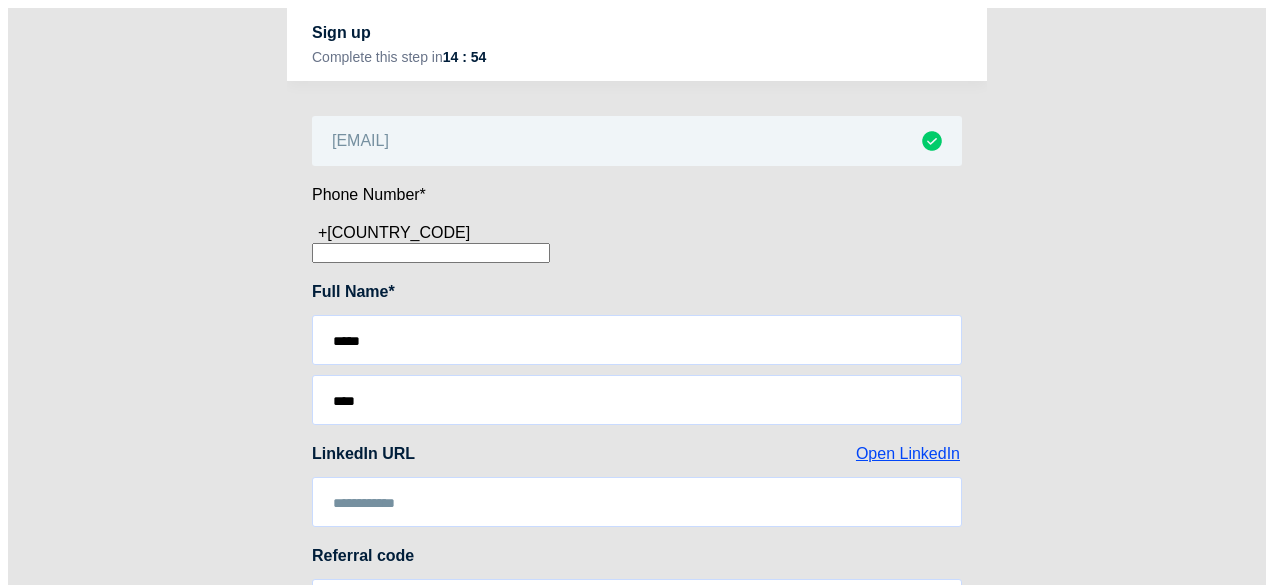 click at bounding box center [431, 253] 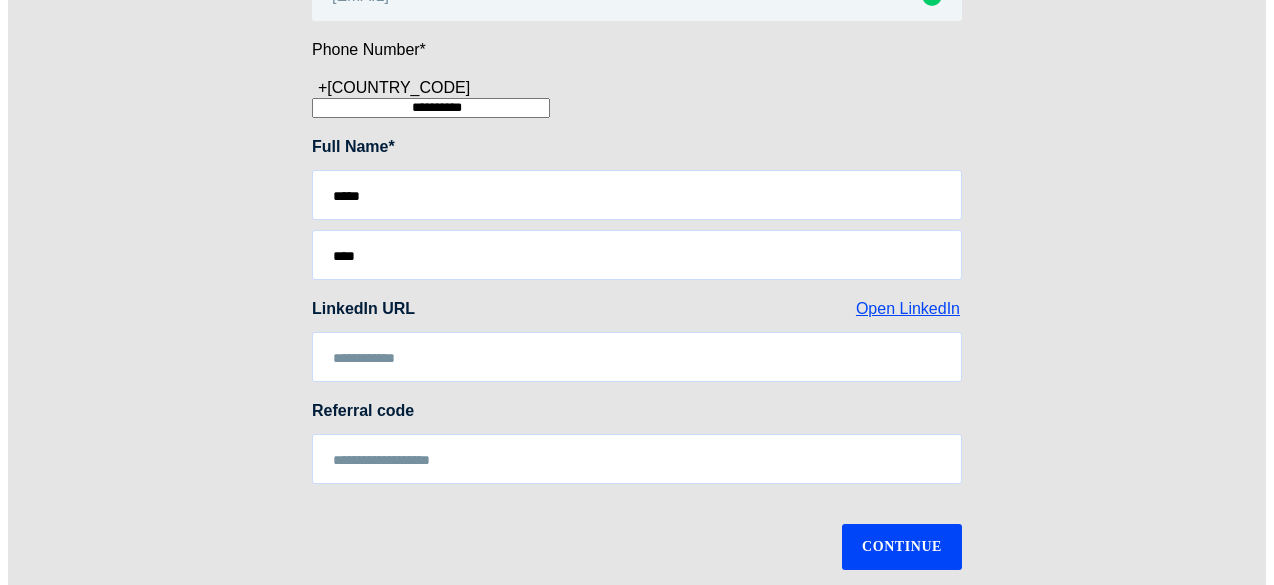 scroll, scrollTop: 154, scrollLeft: 0, axis: vertical 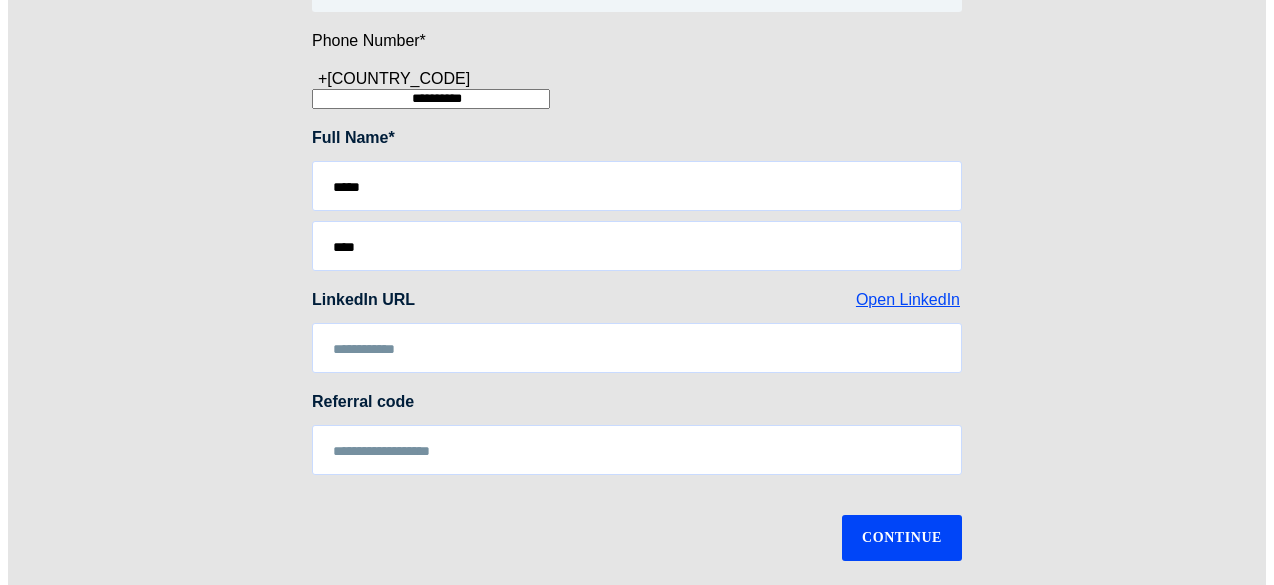 type on "**********" 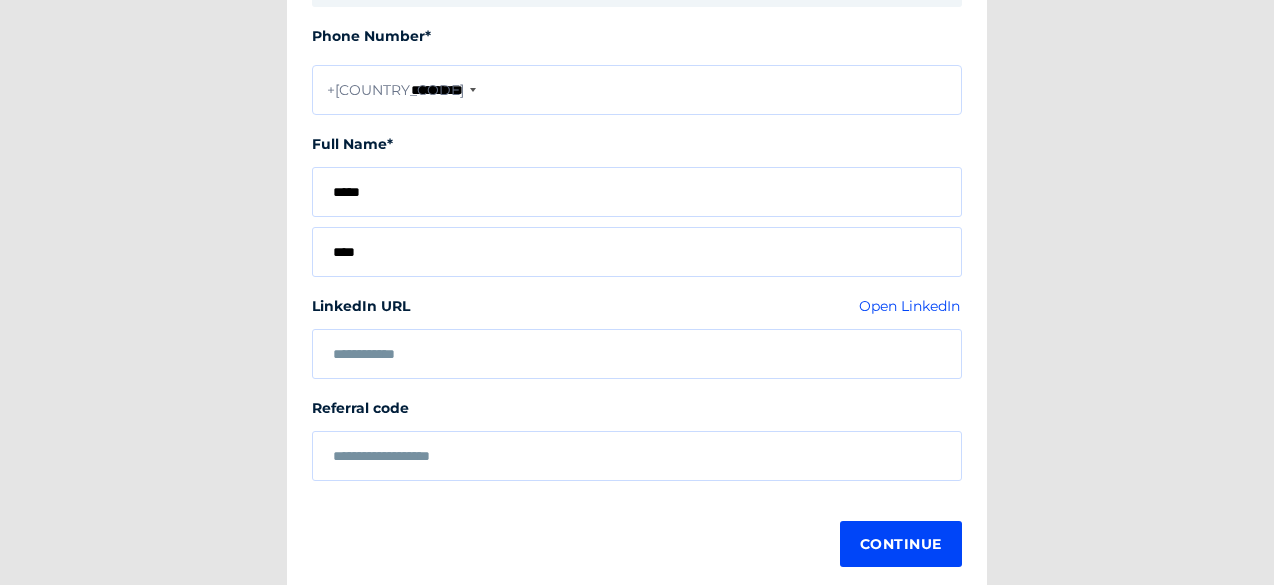 click on "Continue" 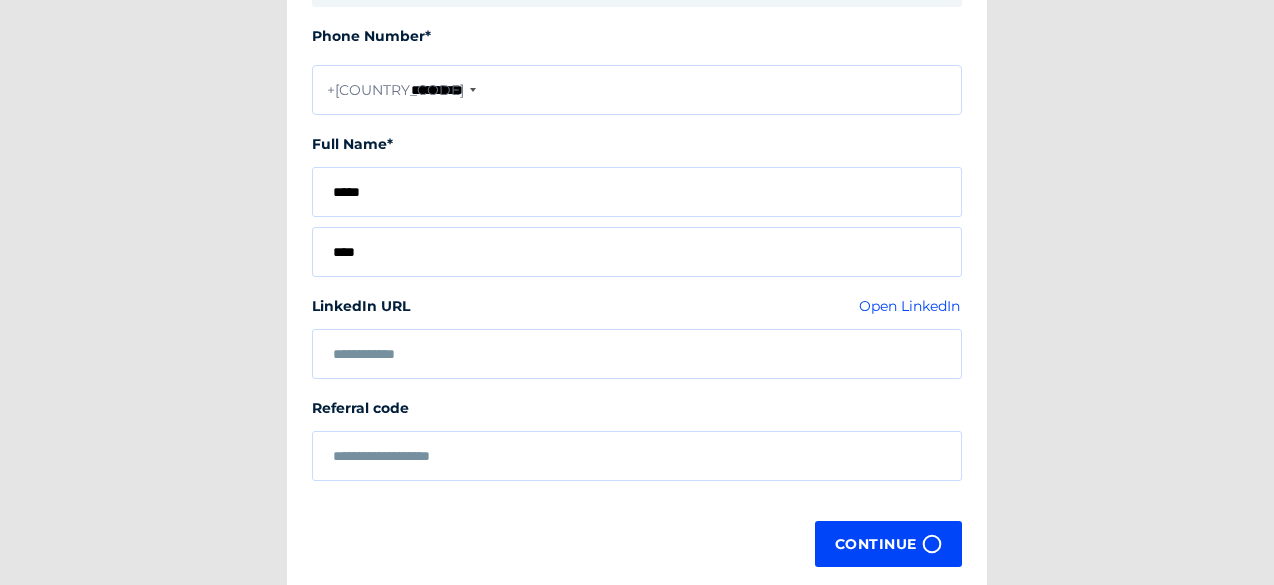 scroll, scrollTop: 138, scrollLeft: 0, axis: vertical 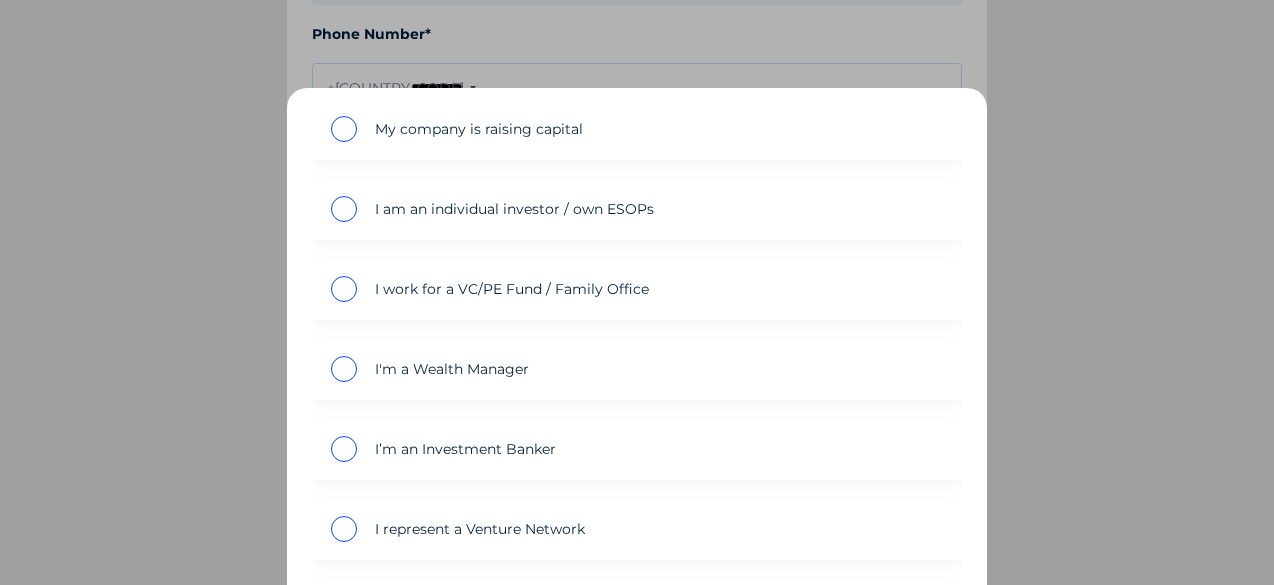 click on "I am an individual investor / own ESOPs" at bounding box center [630, 209] 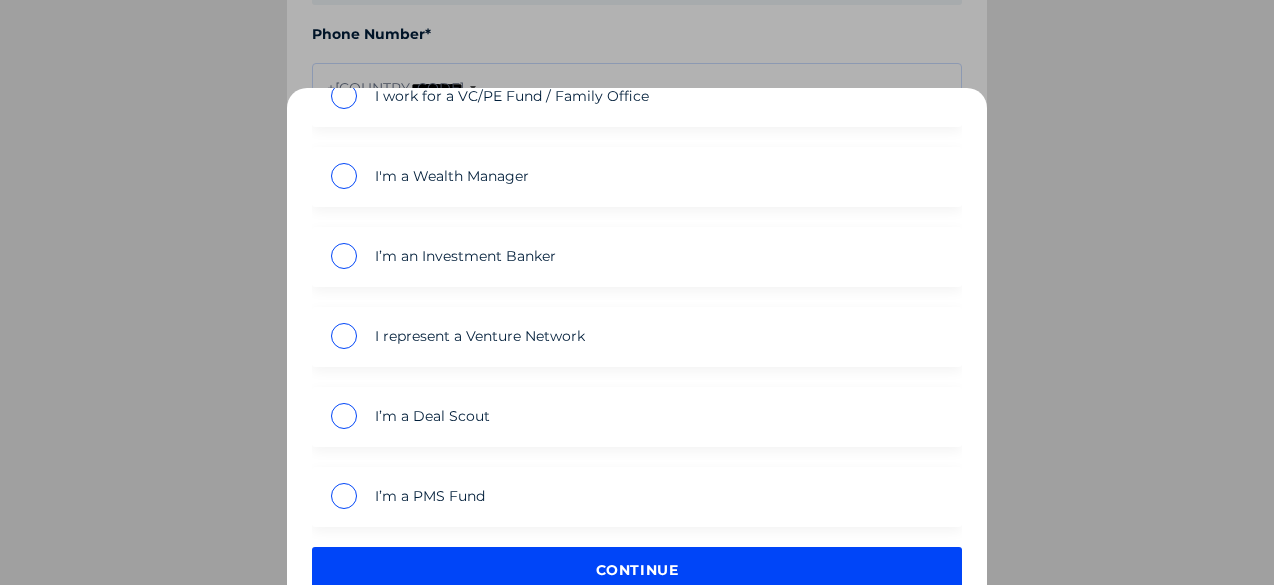 scroll, scrollTop: 249, scrollLeft: 0, axis: vertical 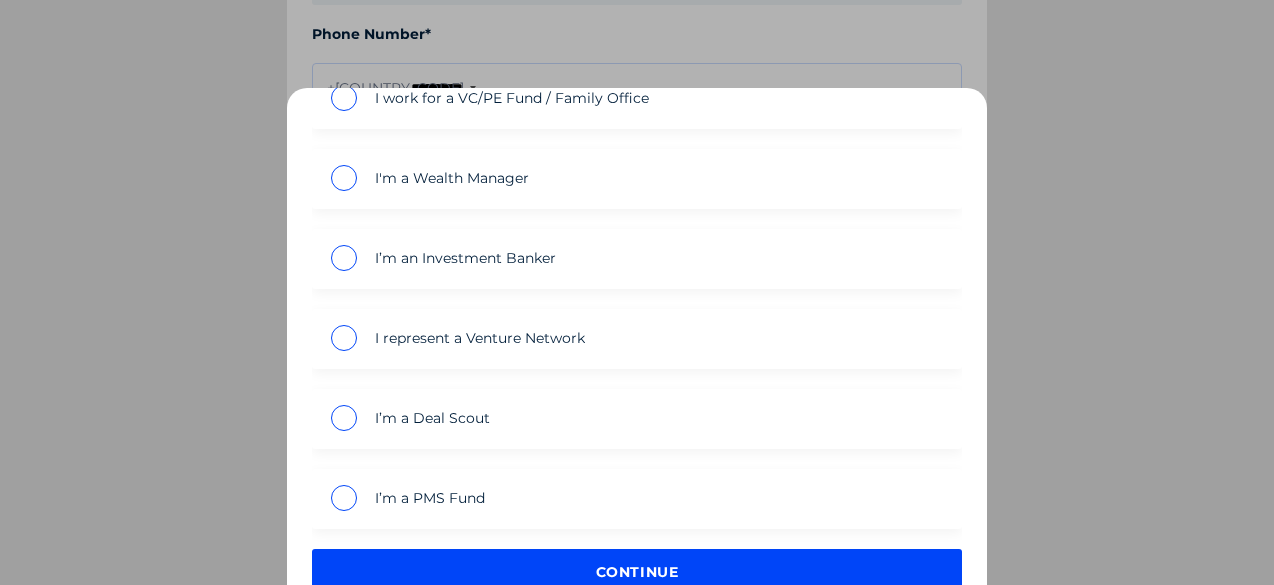 click on "I'm a Wealth Manager" at bounding box center [630, 178] 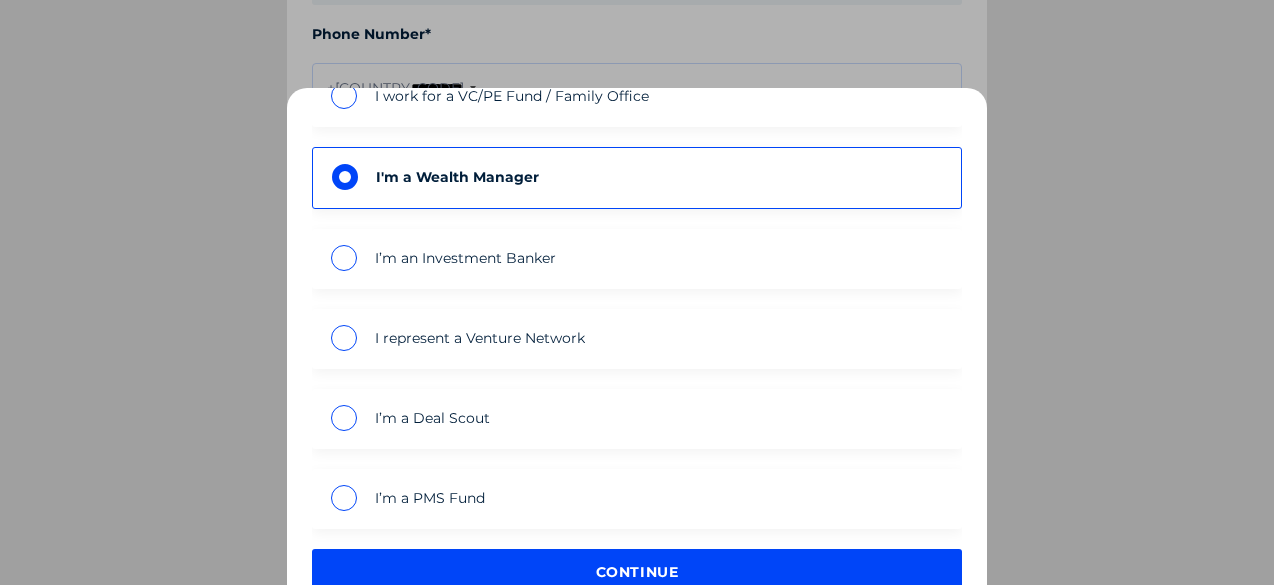 scroll, scrollTop: 248, scrollLeft: 0, axis: vertical 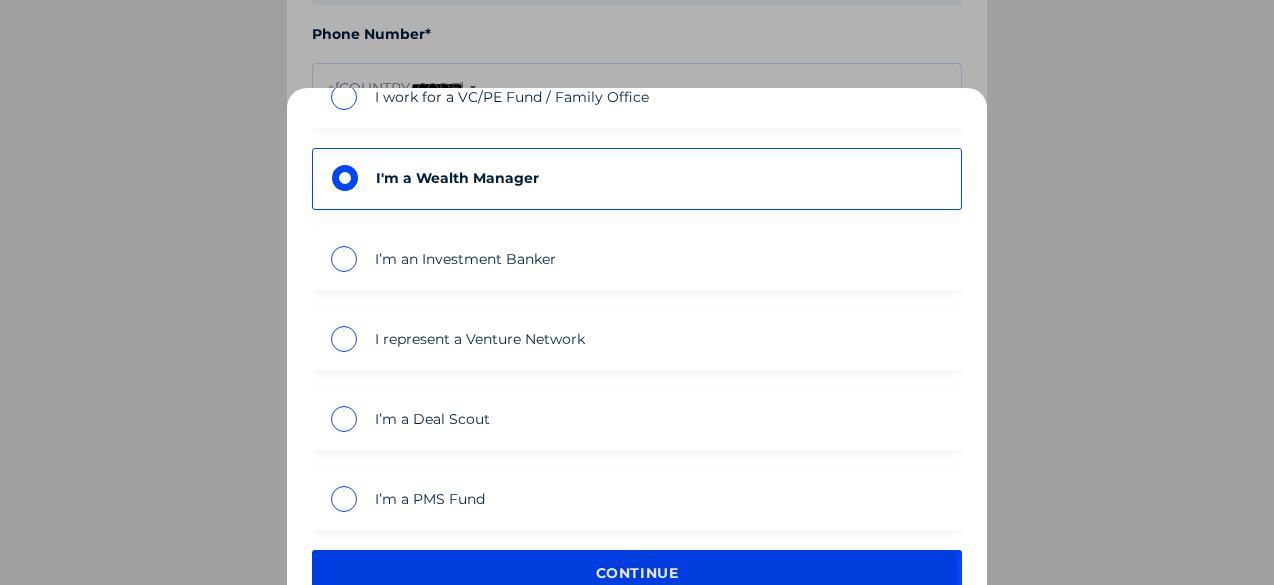 click on "continue" 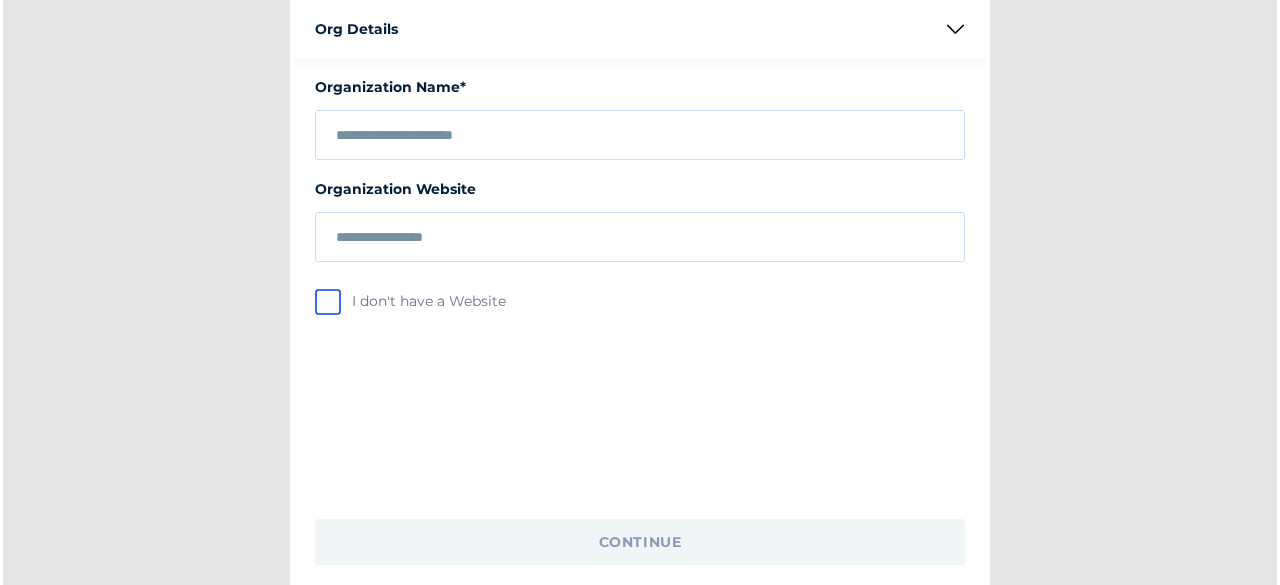 scroll, scrollTop: 0, scrollLeft: 0, axis: both 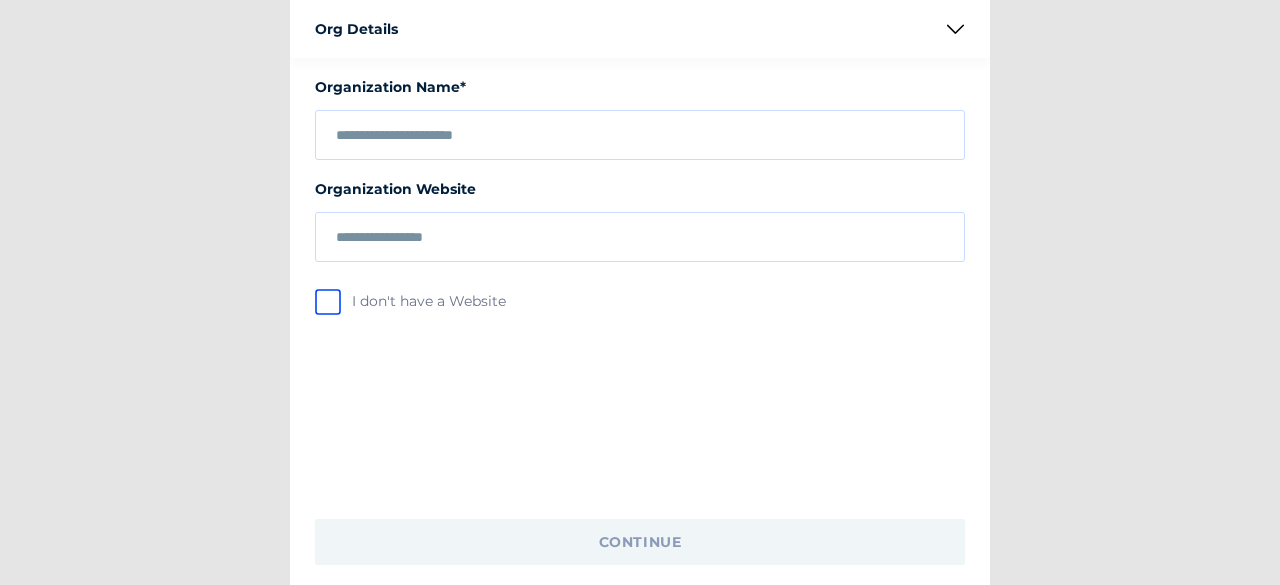 click on "Organization Name*" at bounding box center [640, 129] 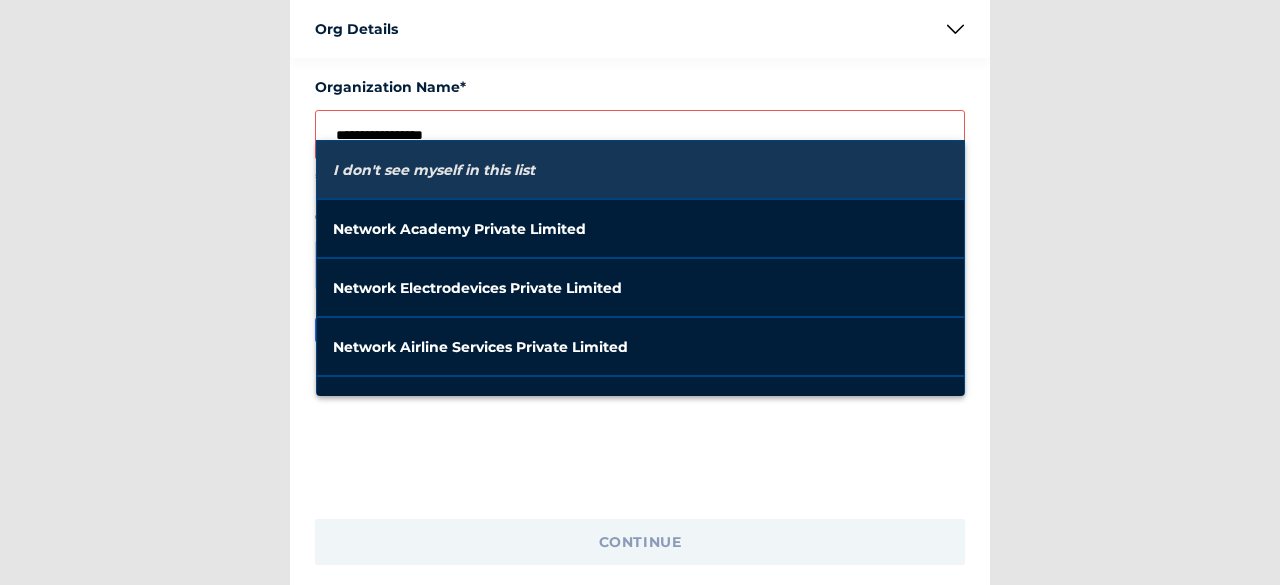 click on "I don't see myself in this list" at bounding box center [640, 170] 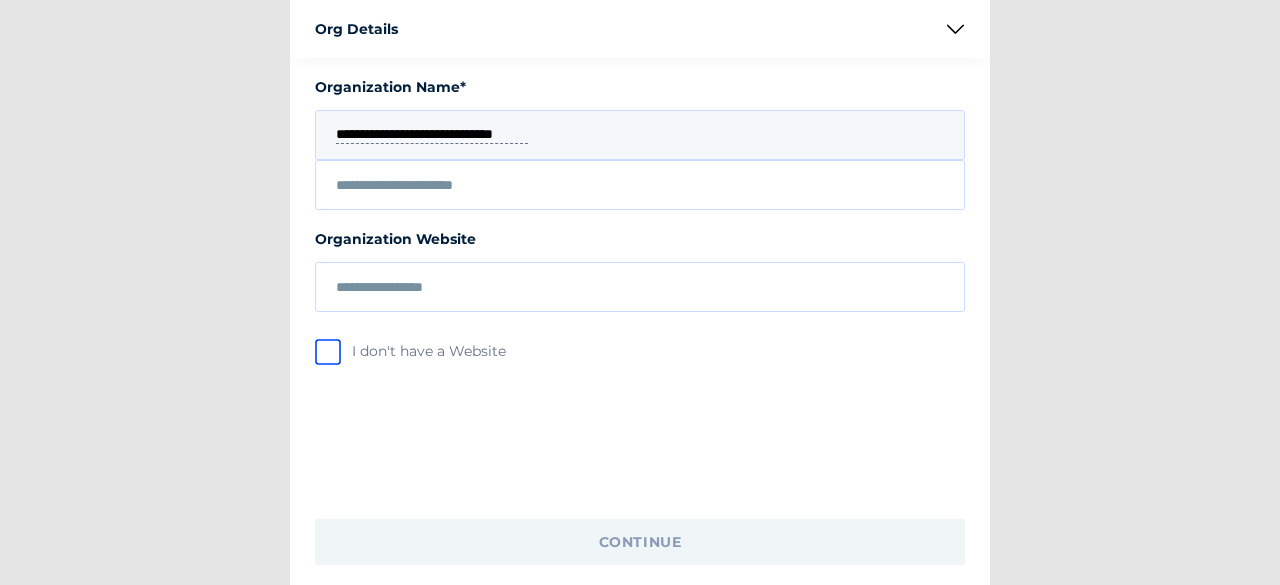 click at bounding box center (640, 185) 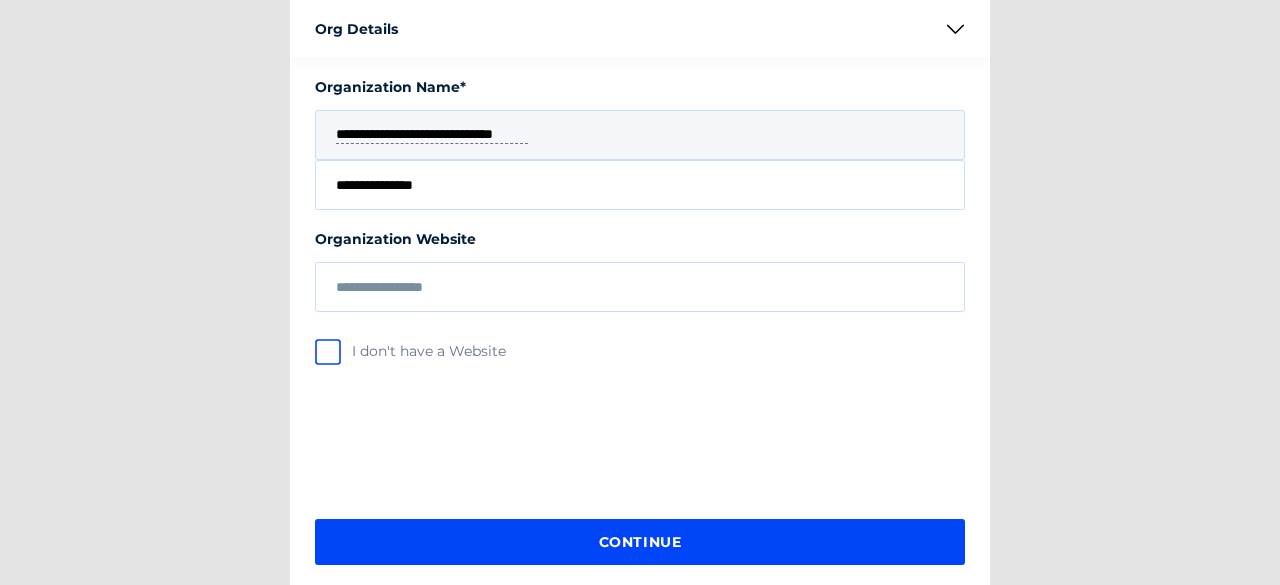 type on "**********" 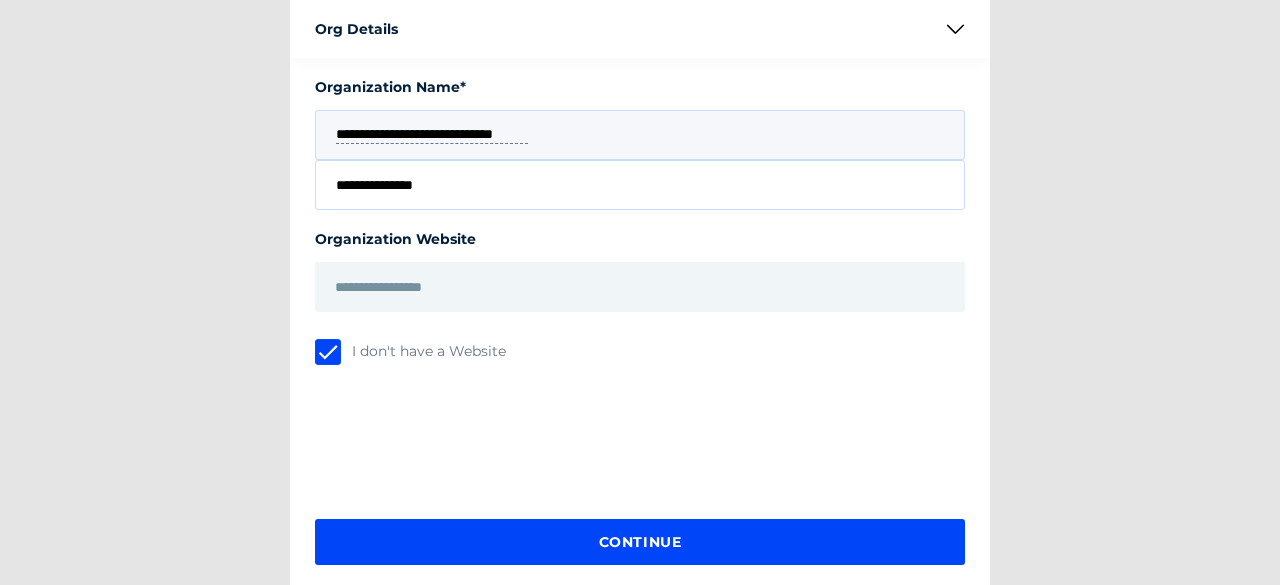 click on "continue" 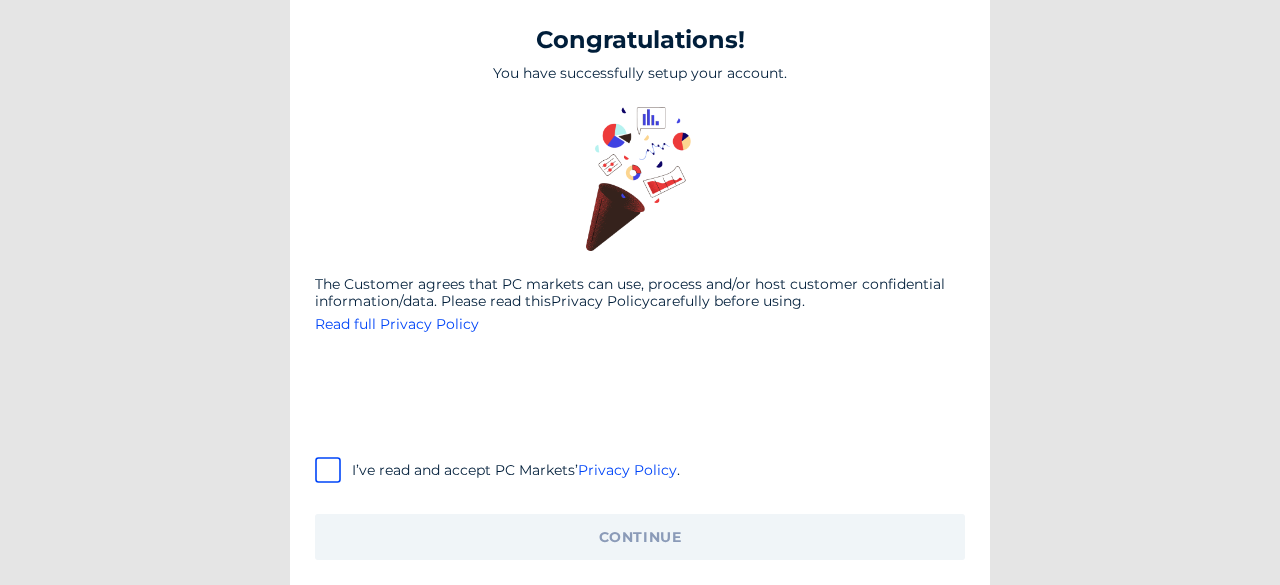 click on "I’ve read and accept PC Markets’  Privacy Policy ." at bounding box center [516, 470] 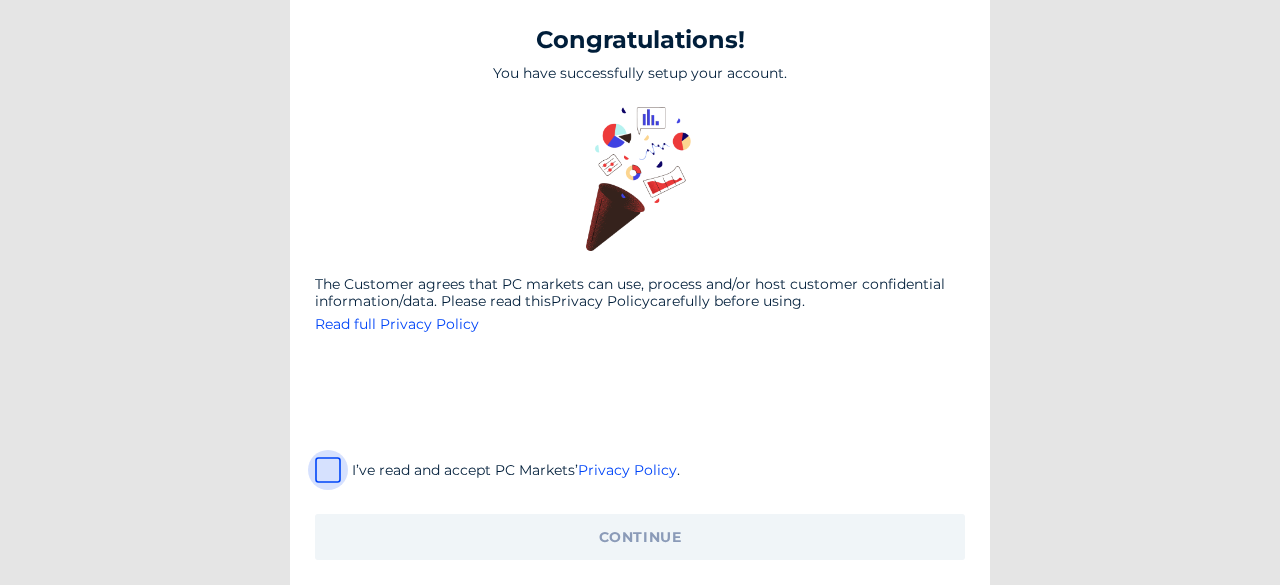 click at bounding box center [328, 470] 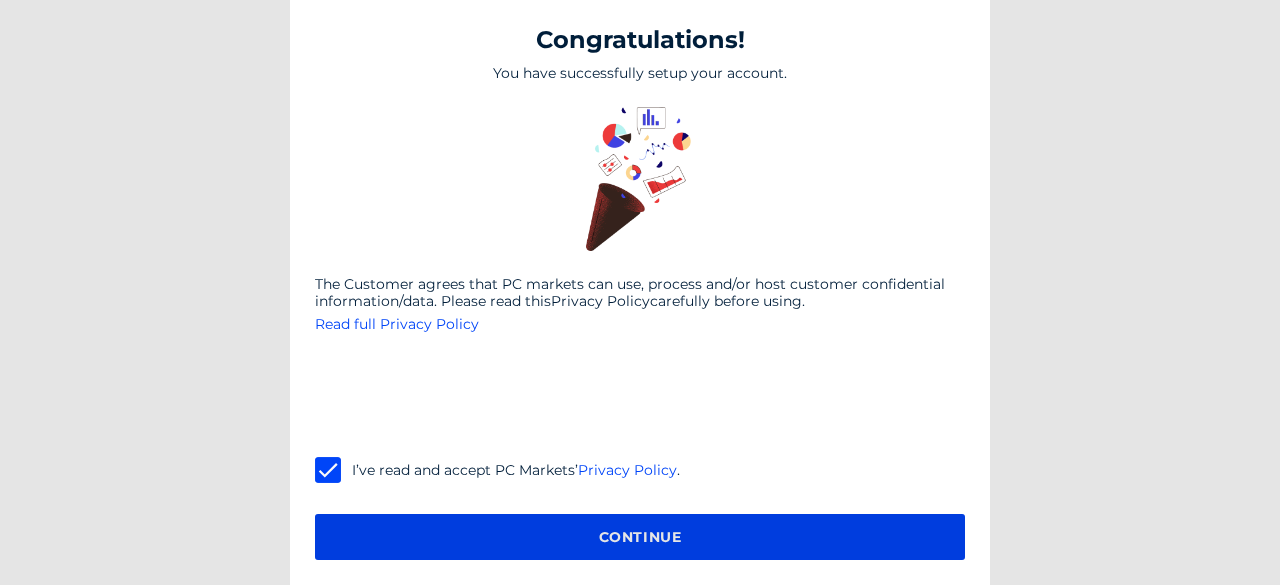 click on "Continue" at bounding box center (640, 537) 